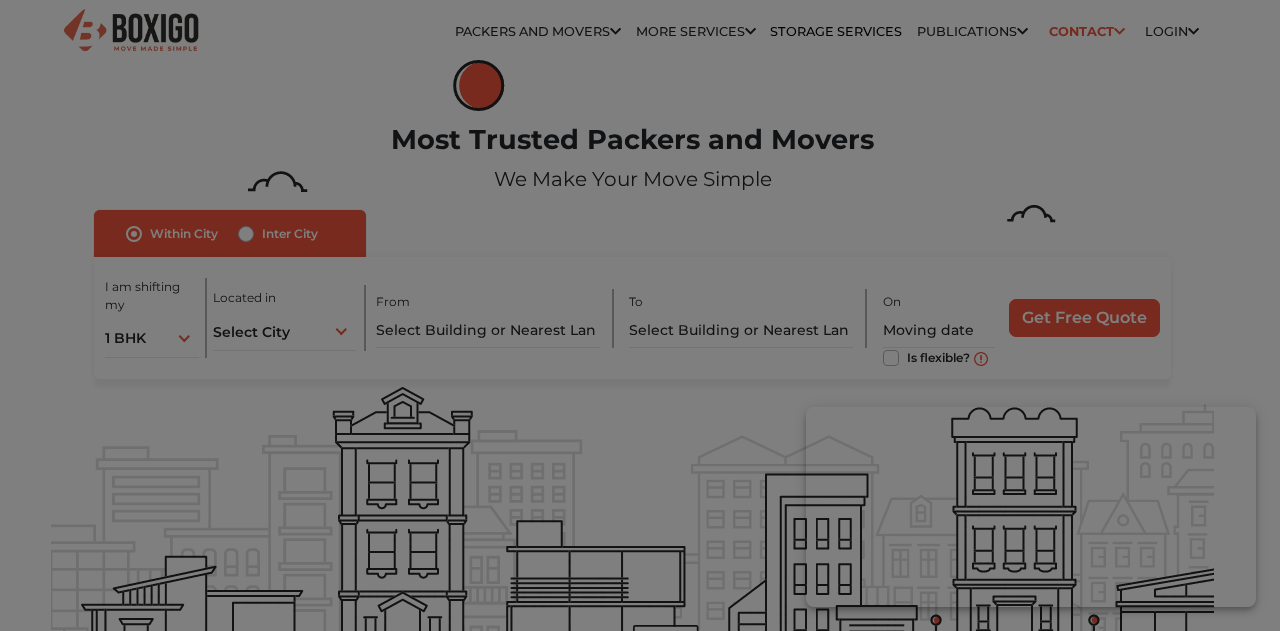 scroll, scrollTop: 0, scrollLeft: 0, axis: both 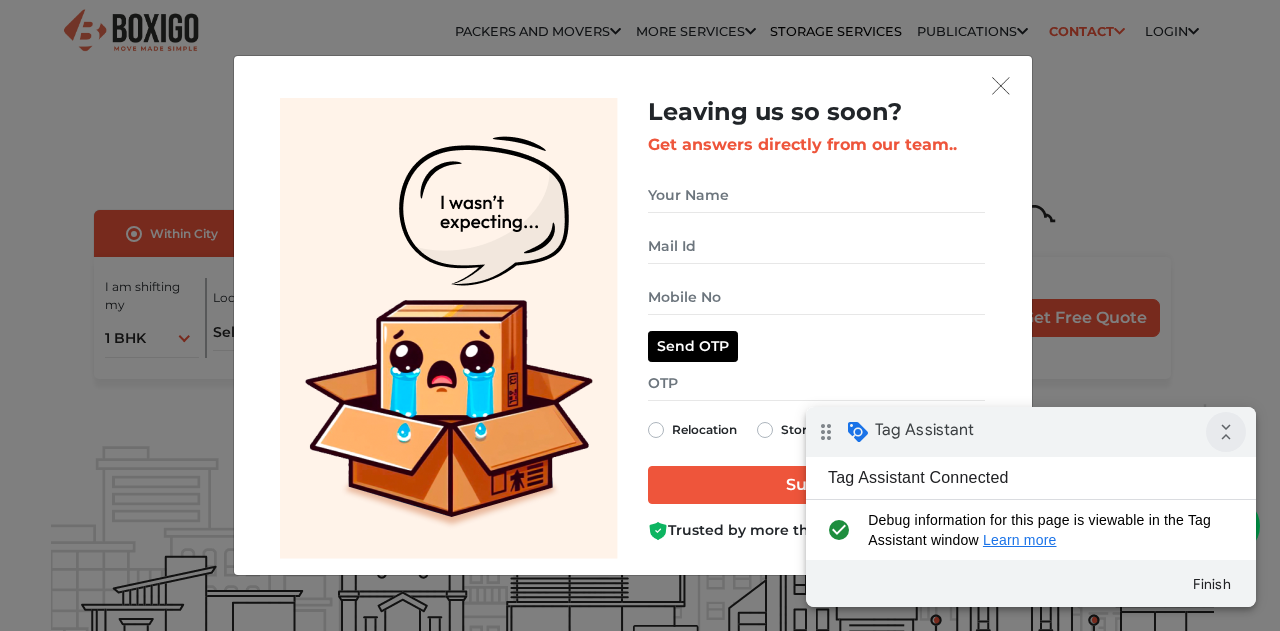 click on "collapse_all" at bounding box center [1226, 432] 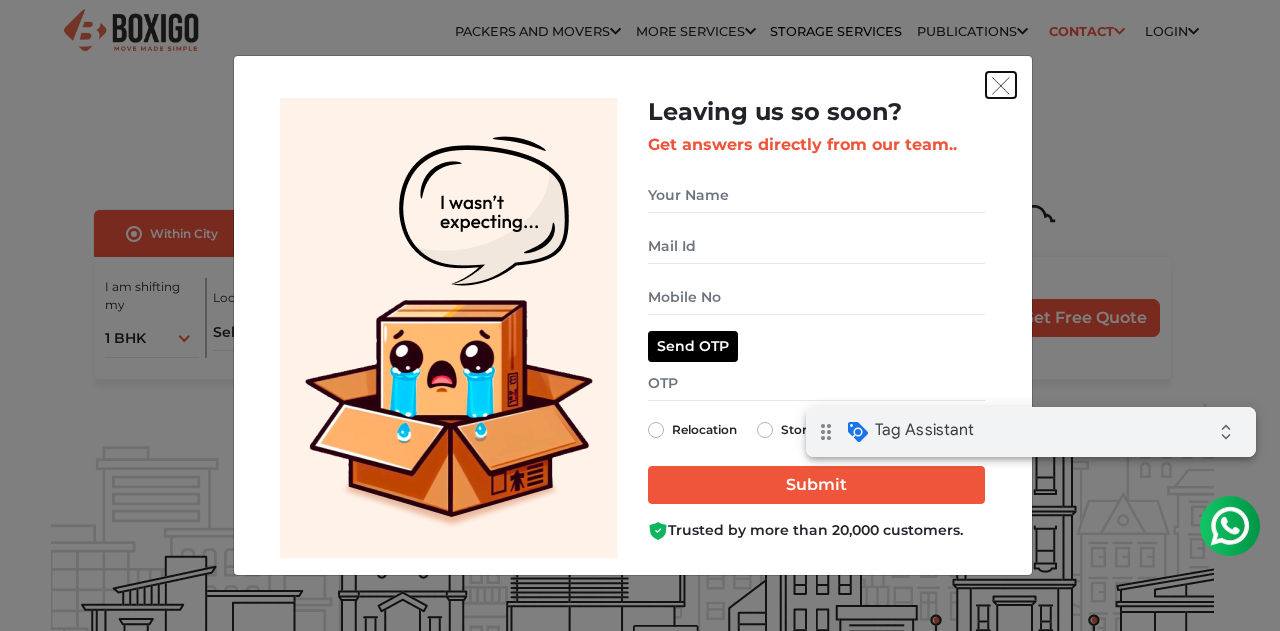 click at bounding box center (1001, 86) 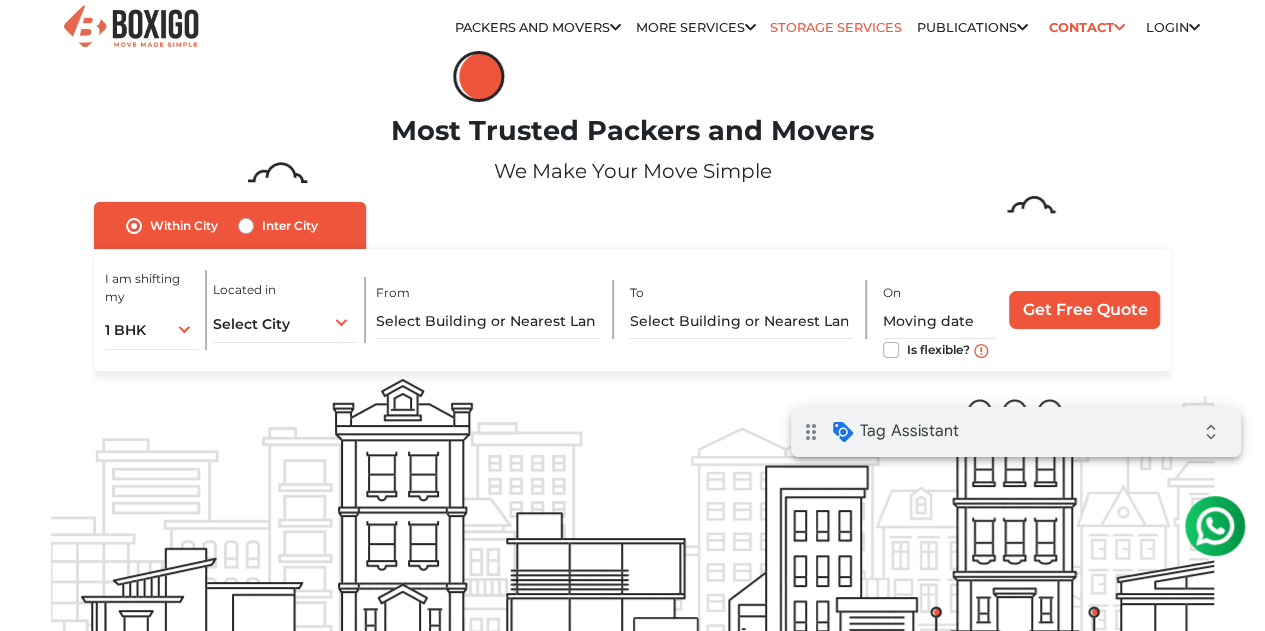click on "Storage Services" at bounding box center (836, 27) 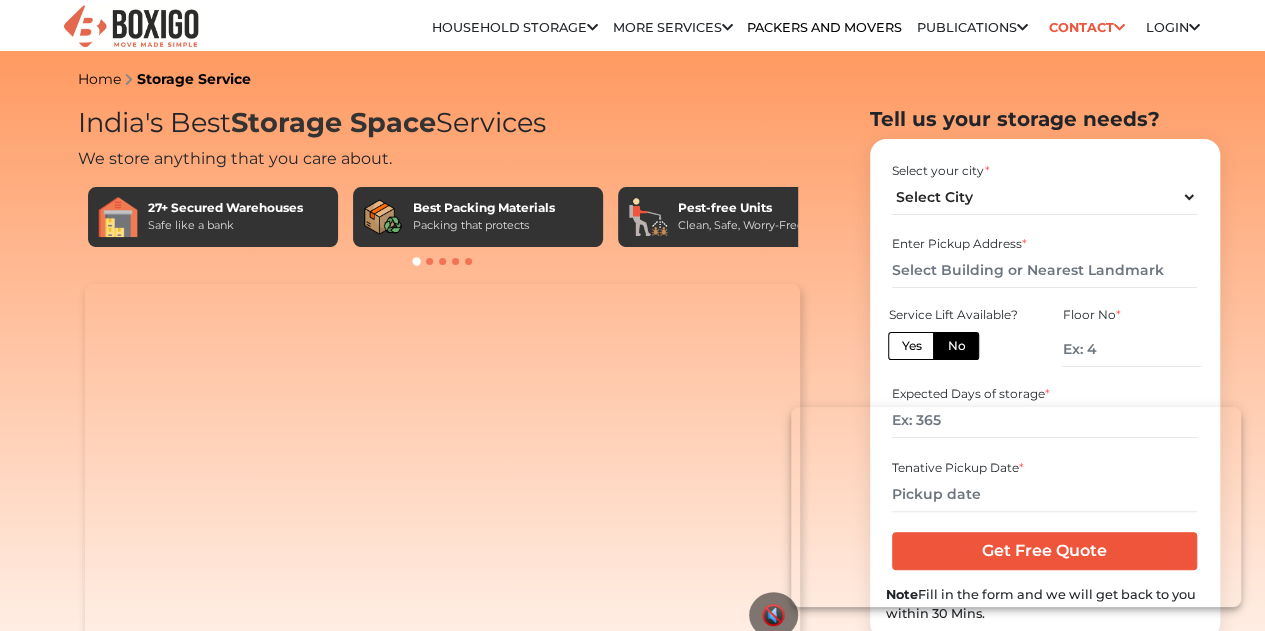 scroll, scrollTop: 0, scrollLeft: 0, axis: both 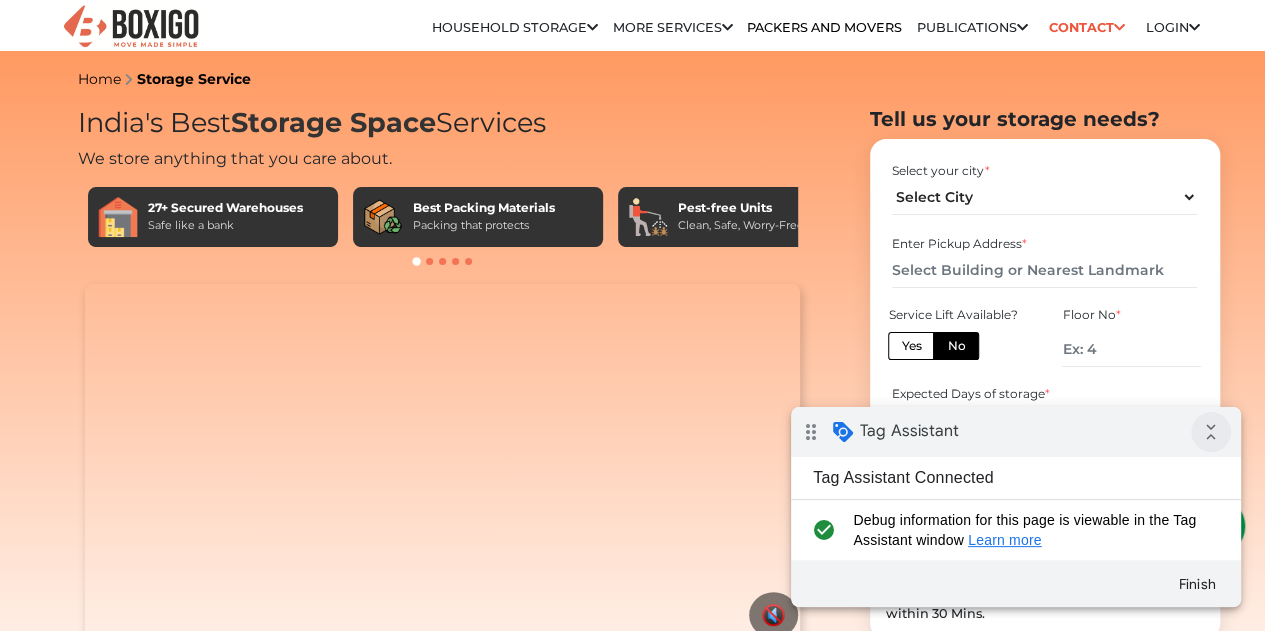click on "collapse_all" at bounding box center [1211, 432] 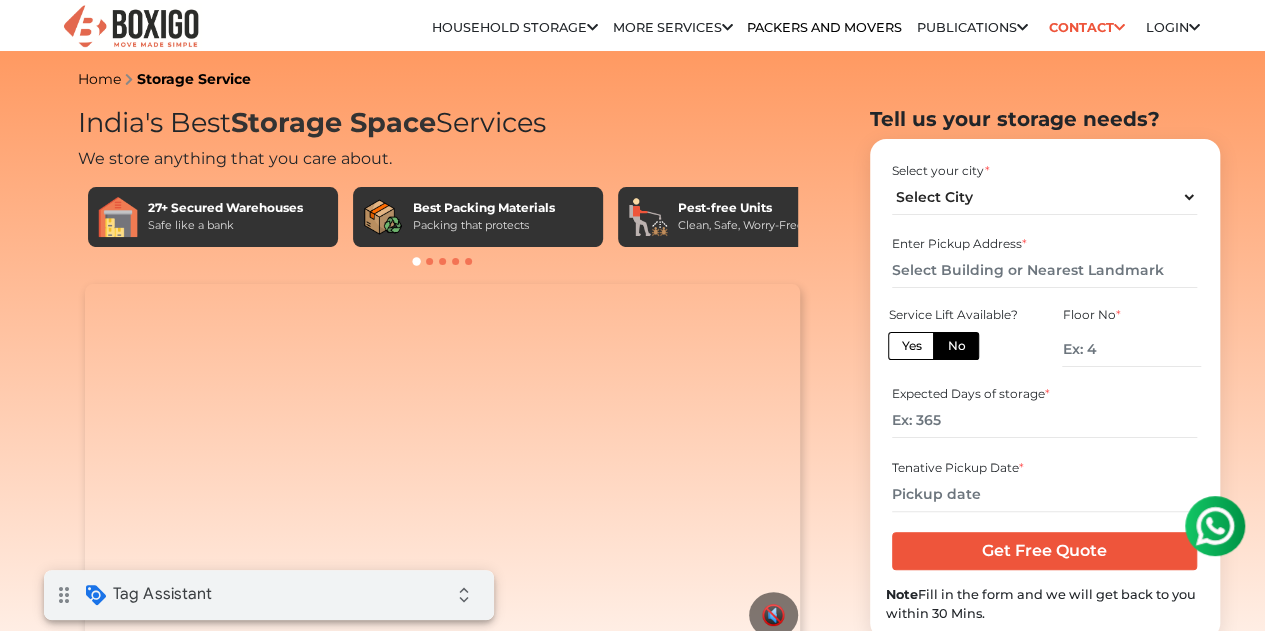 click on "drag_indicator Tag Assistant  expand_all" at bounding box center [269, 595] 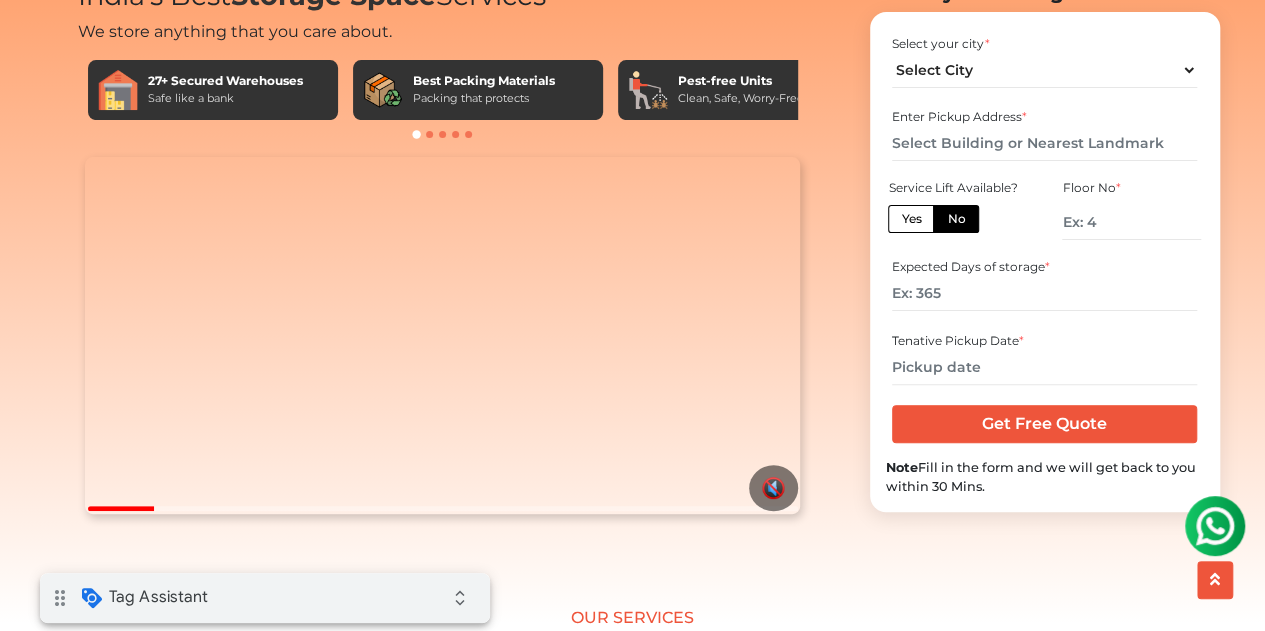 scroll, scrollTop: 100, scrollLeft: 0, axis: vertical 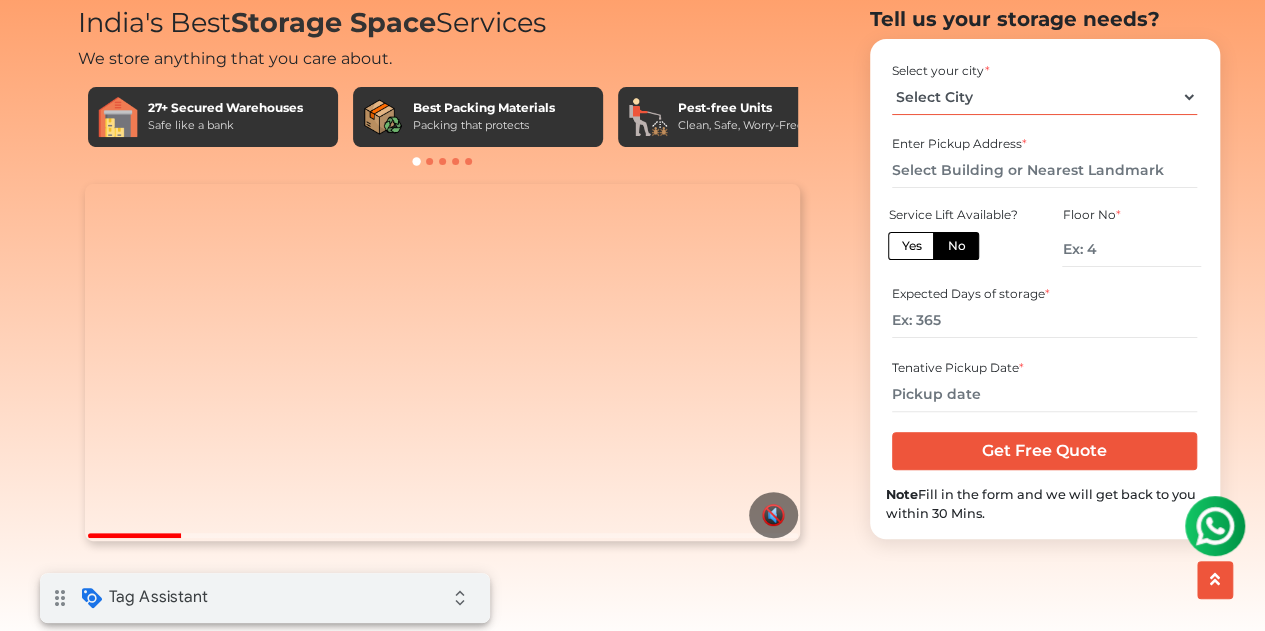 click on "Select City
Bangalore
Bengaluru
Bhopal
Bhubaneswar
Chennai
Coimbatore
Cuttack Delhi Gulbarga Gurugram Guwahati Hyderabad Indore Jaipur Kalyan & Dombivali" at bounding box center [1044, 97] 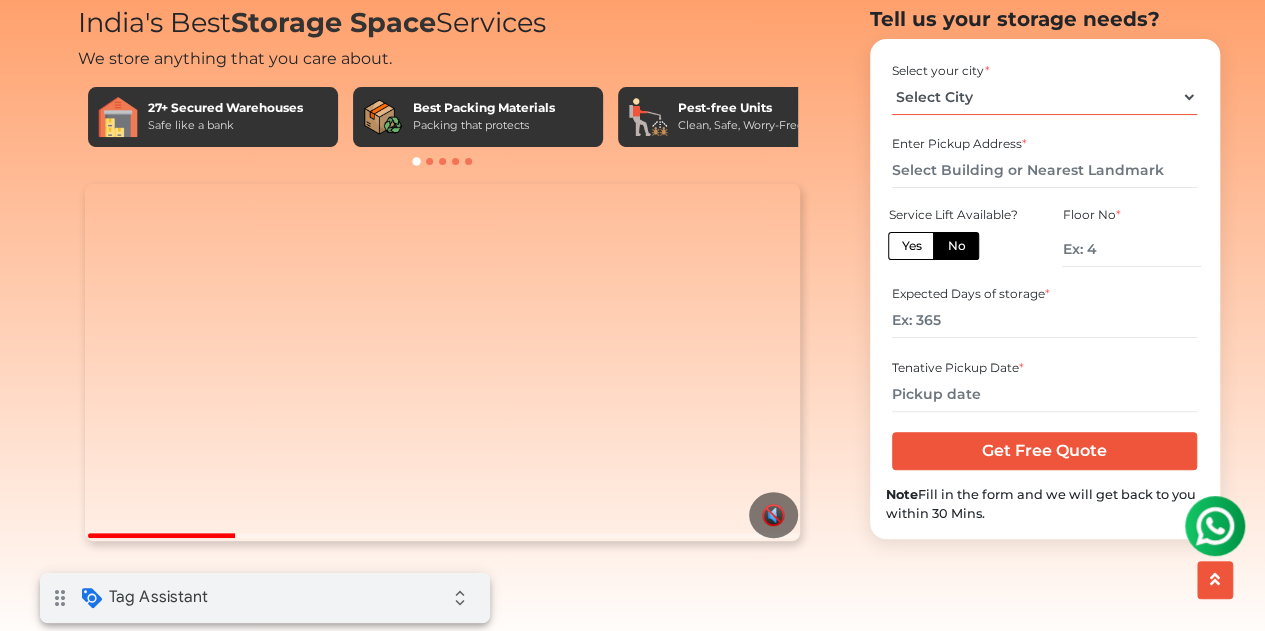 select on "[GEOGRAPHIC_DATA]" 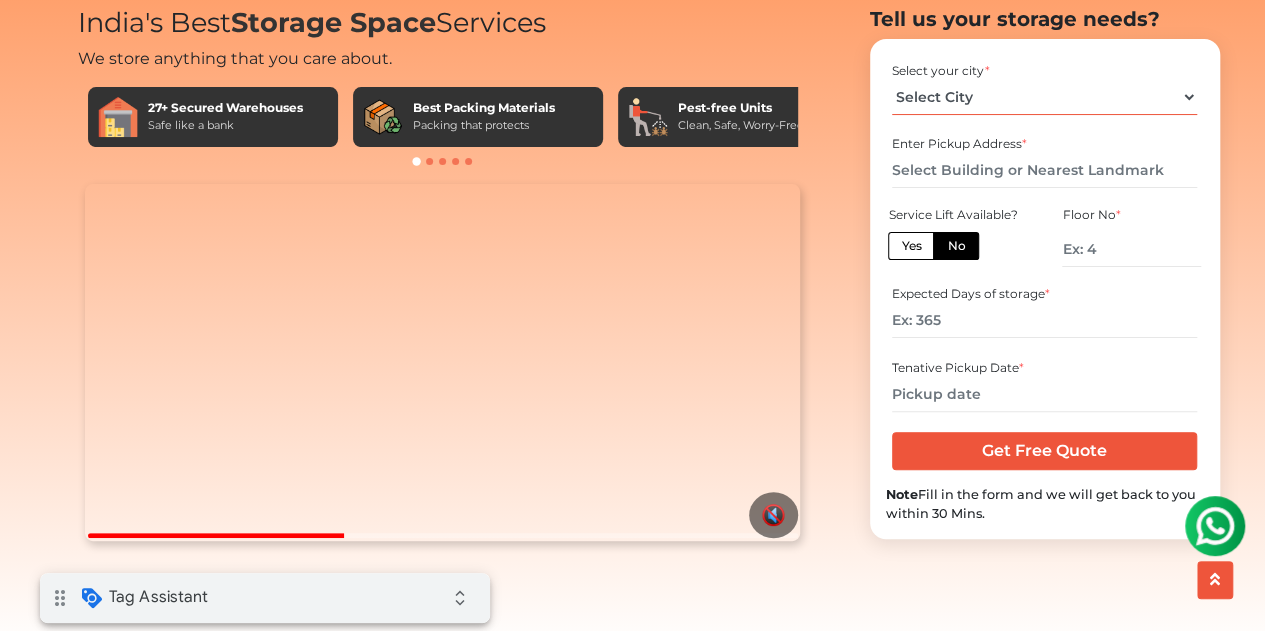 click on "Select City
Bangalore
Bengaluru
Bhopal
Bhubaneswar
Chennai
Coimbatore
Cuttack Delhi Gulbarga Gurugram Guwahati Hyderabad Indore Jaipur Kalyan & Dombivali" at bounding box center [1044, 97] 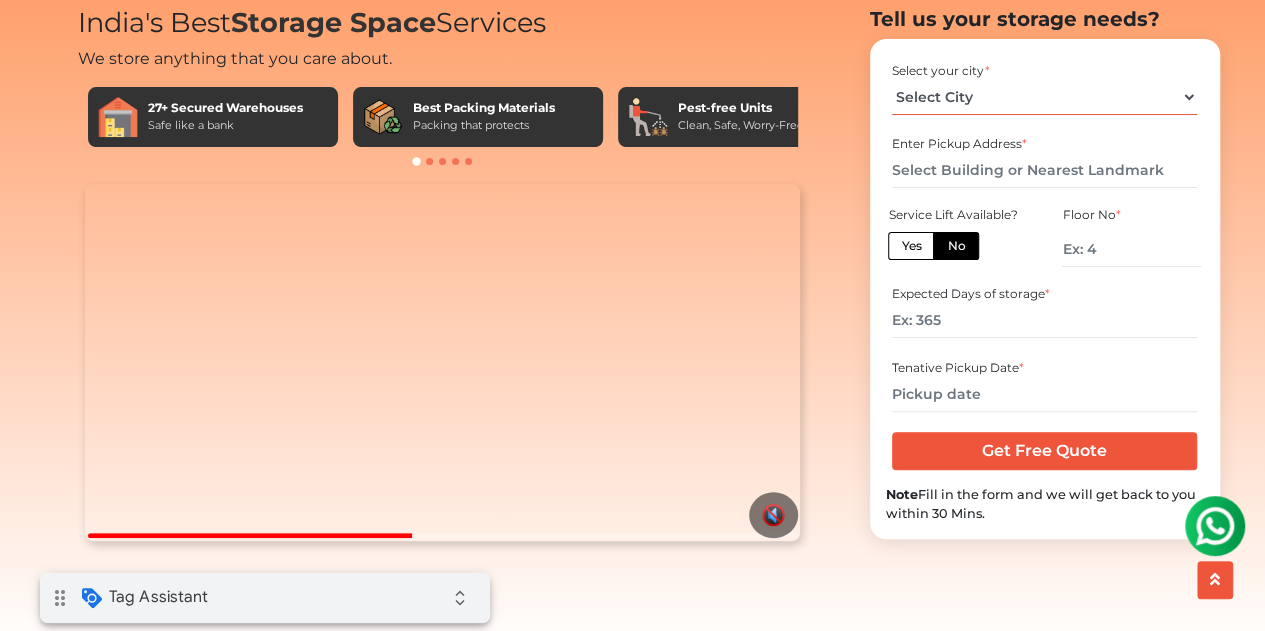 click on "Select City
Bangalore
Bengaluru
Bhopal
Bhubaneswar
Chennai
Coimbatore
Cuttack Delhi Gulbarga Gurugram Guwahati Hyderabad Indore Jaipur Kalyan & Dombivali" at bounding box center (1044, 97) 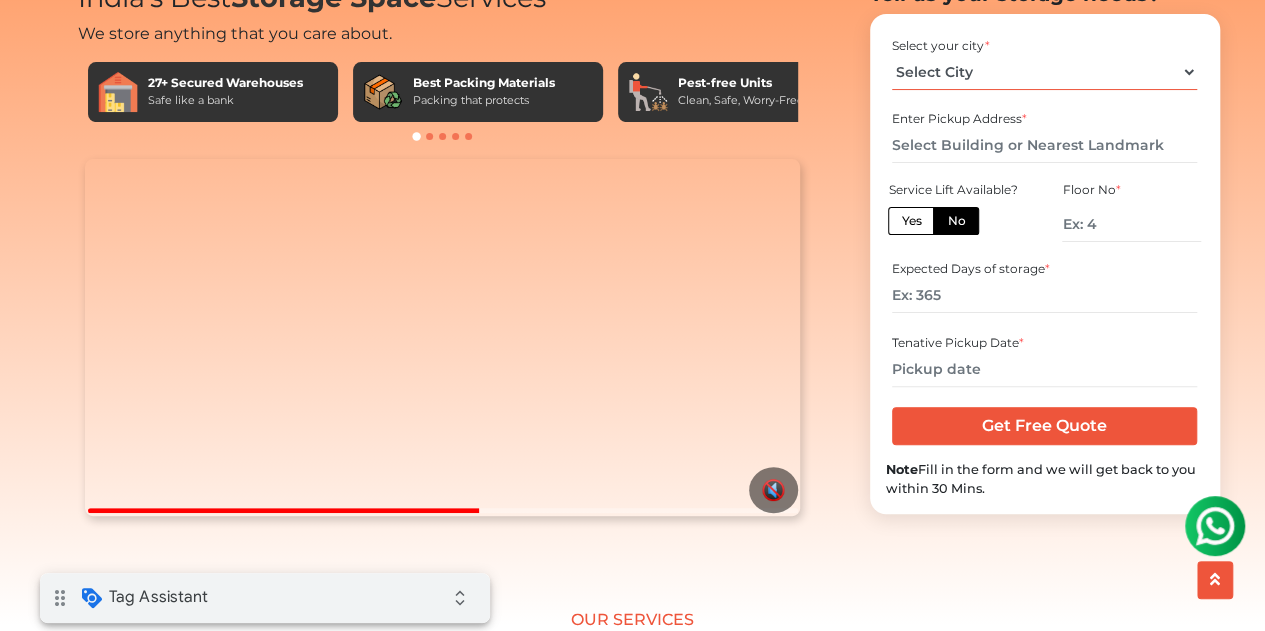 scroll, scrollTop: 200, scrollLeft: 0, axis: vertical 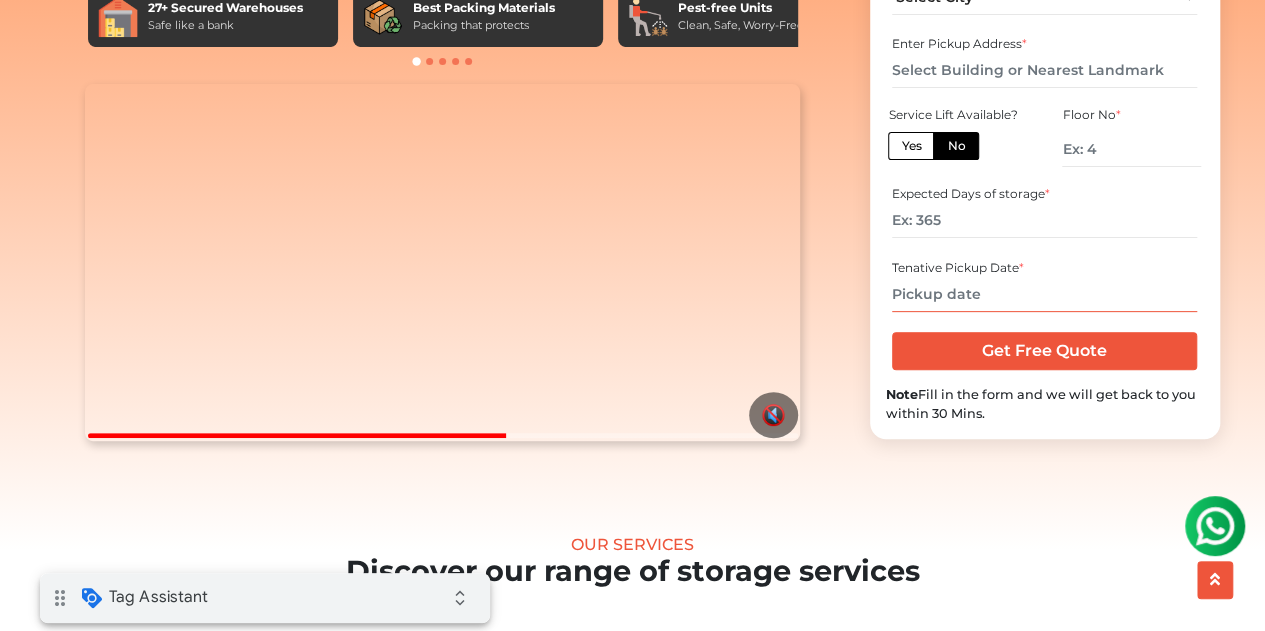 click at bounding box center (1044, 294) 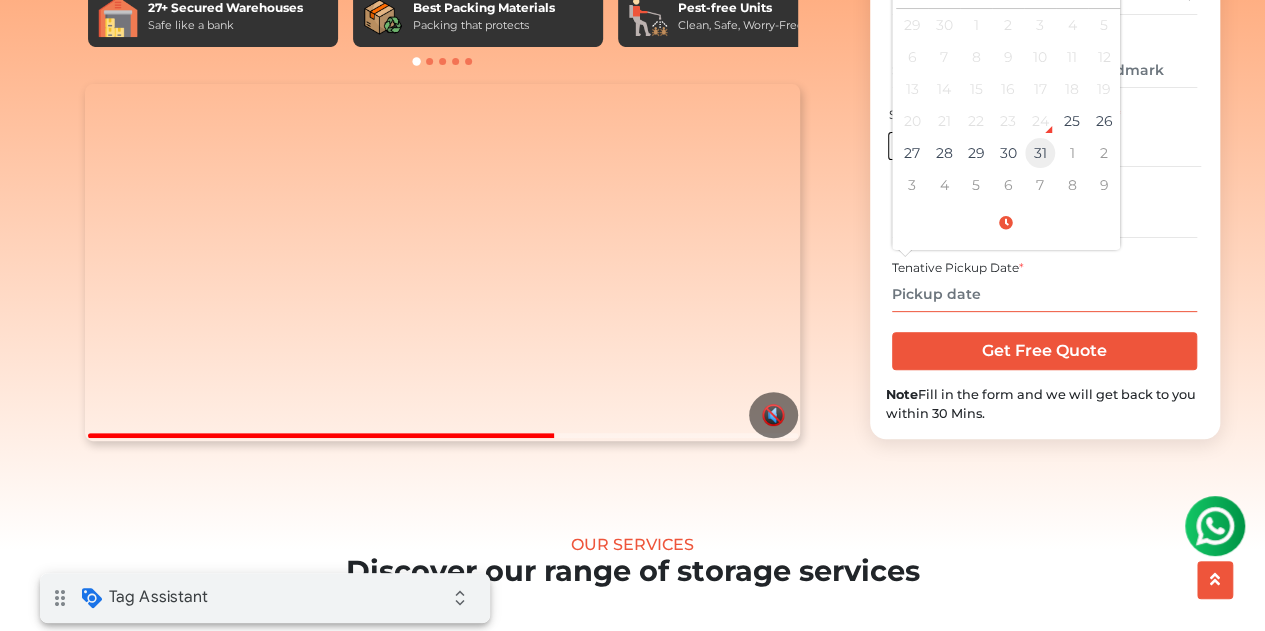 click on "31" at bounding box center (1040, 153) 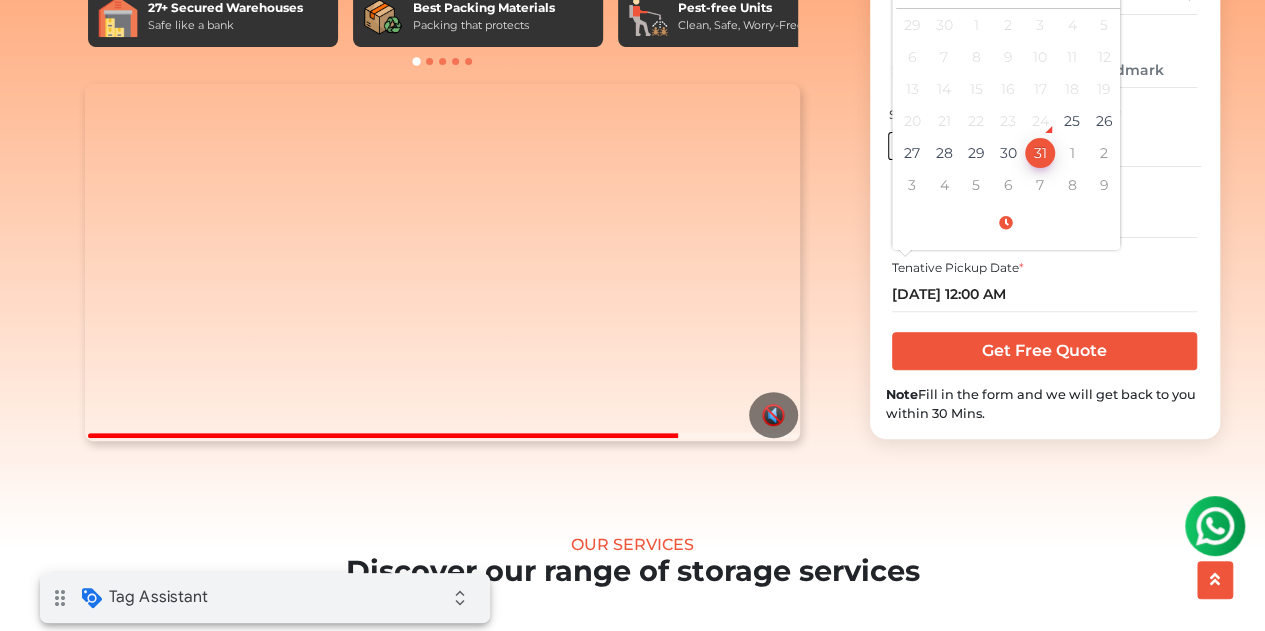 click on "India's Best  Storage Space  Services
We store anything that you care about.
27+ Secured Warehouses
Safe like a bank
Best Packing Materials
Packing that protects
Pest-free Units
Clean, Safe, Worry-Free" at bounding box center (1013, 205) 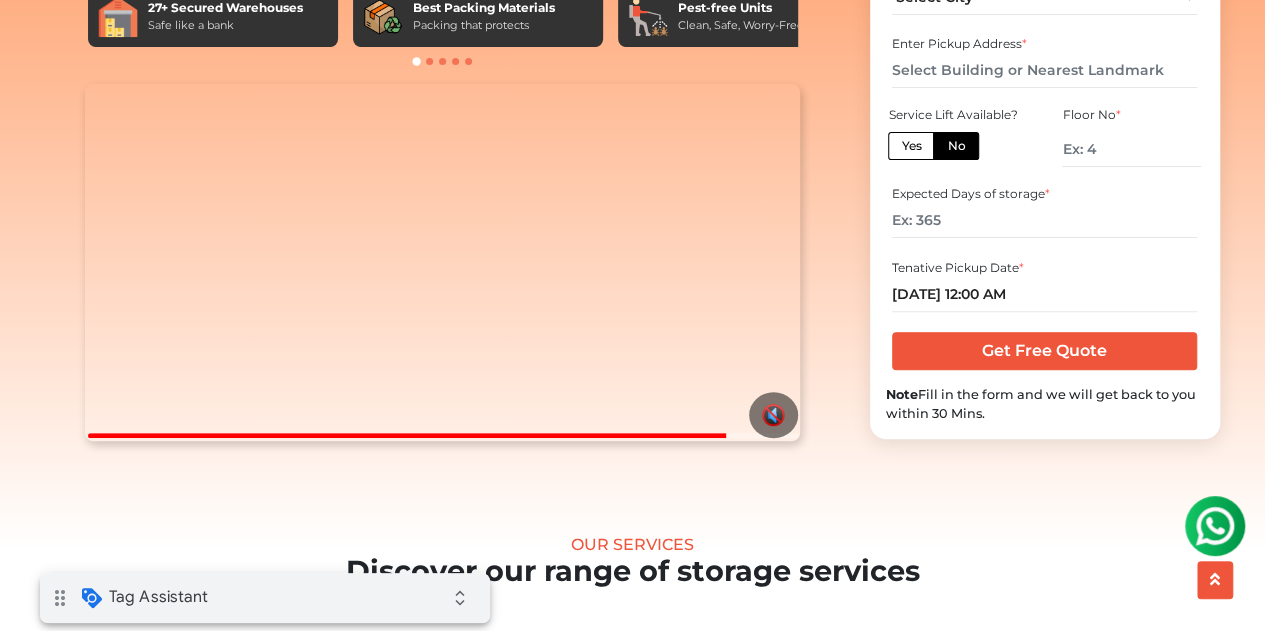 scroll, scrollTop: 100, scrollLeft: 0, axis: vertical 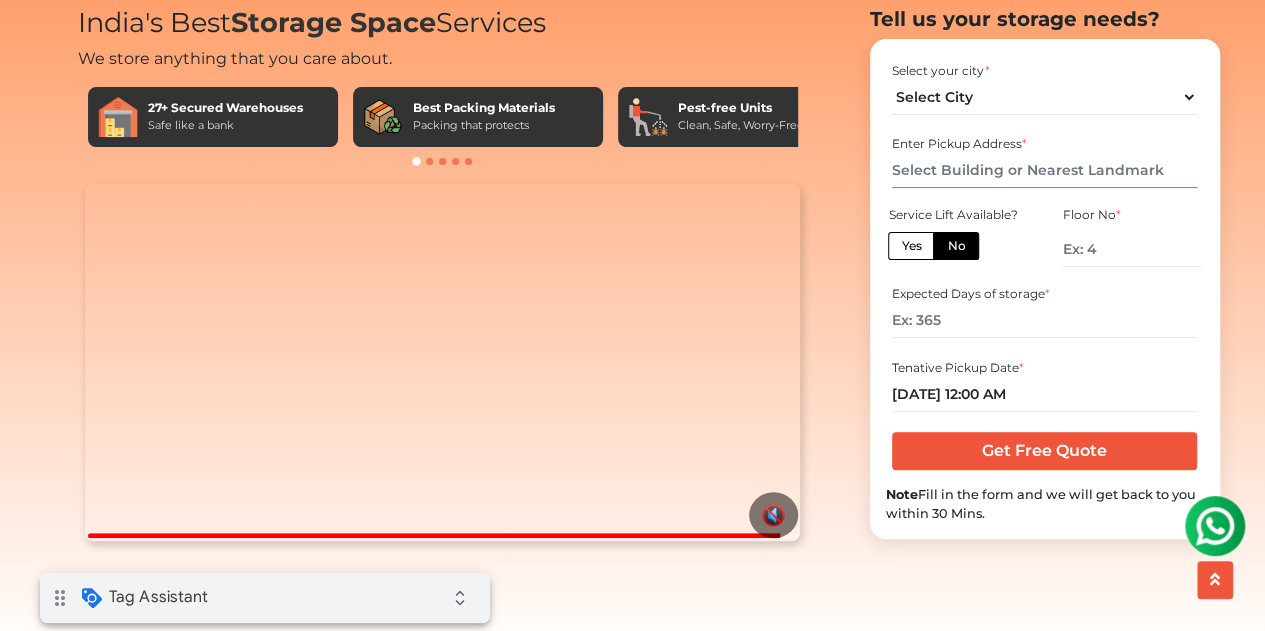 click at bounding box center (1044, 170) 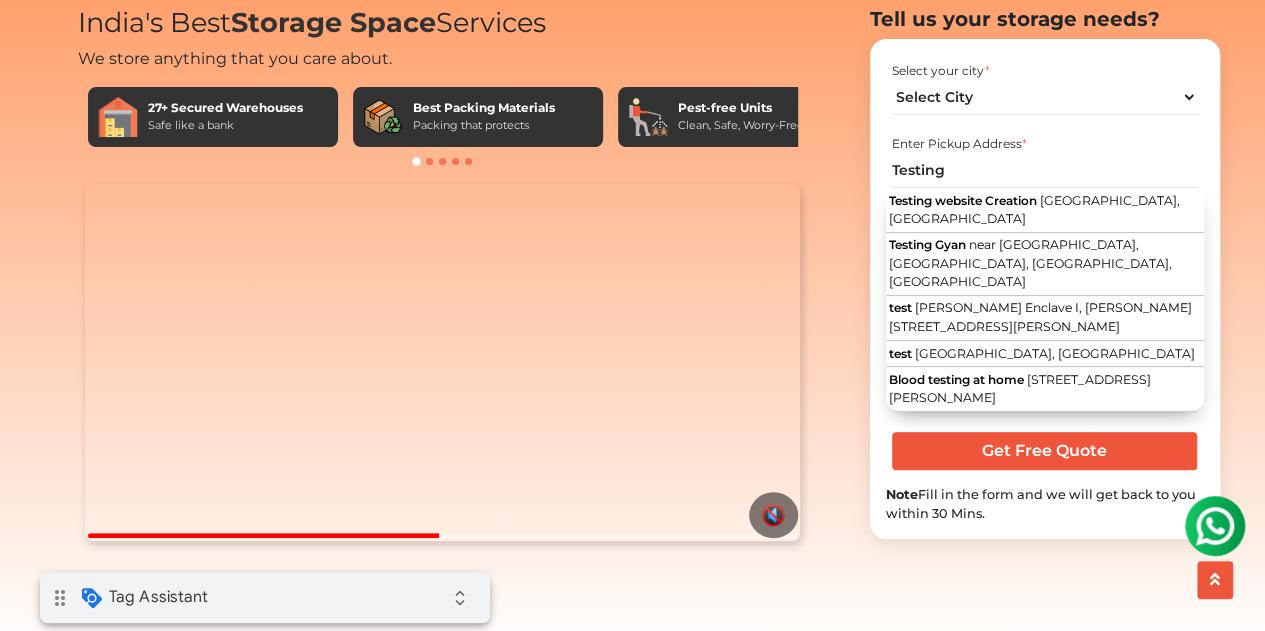 click on "Tell us your storage needs?
Select your city   *
Select City
Bangalore Bengaluru" at bounding box center [1013, 273] 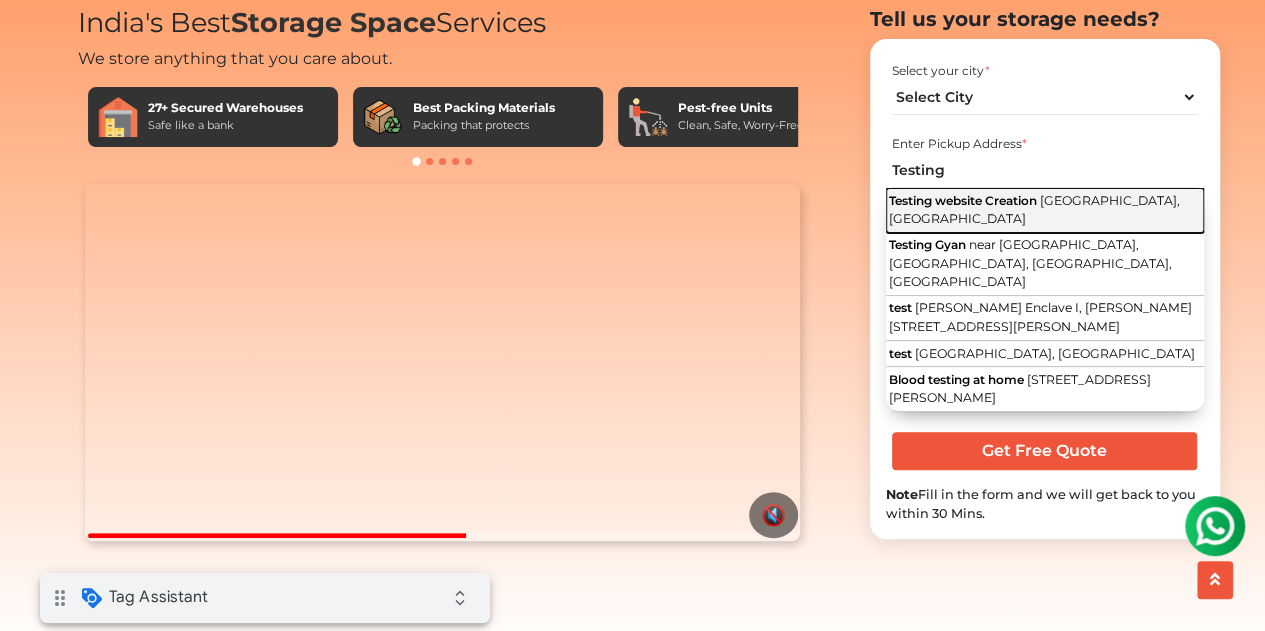 click on "Sector 7 Dwarka, Dwarka, New Delhi, Delhi" at bounding box center (1034, 210) 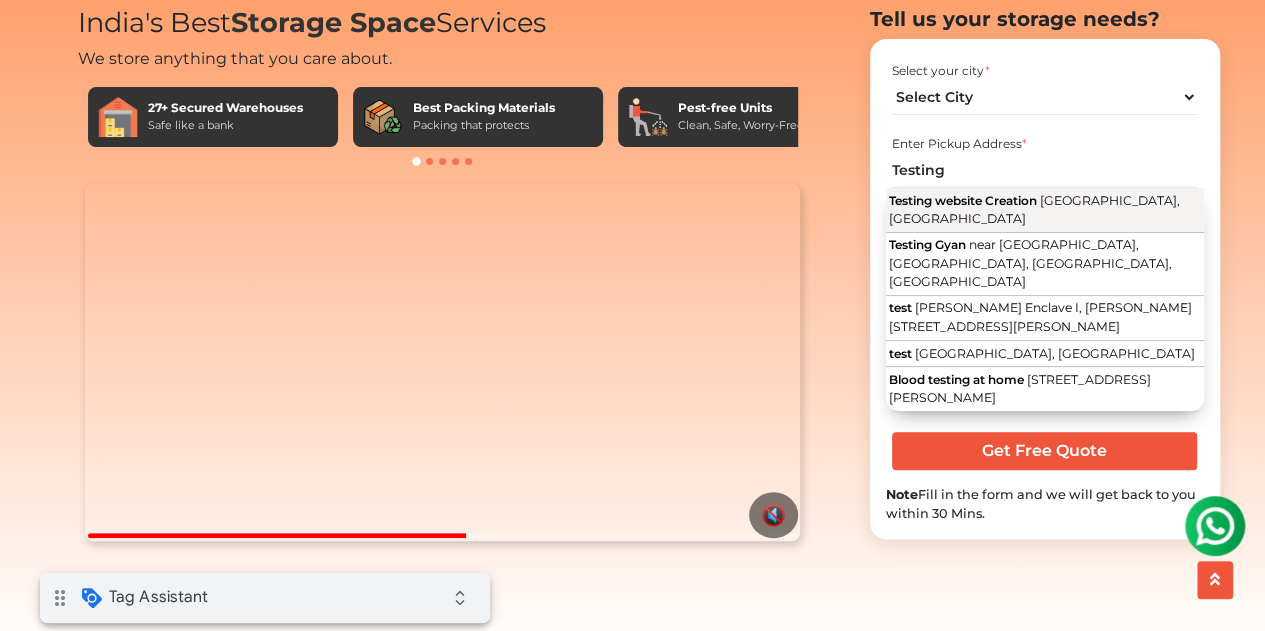 type on "Testing website Creation, Sector 7 Dwarka, Dwarka, New Delhi, Delhi" 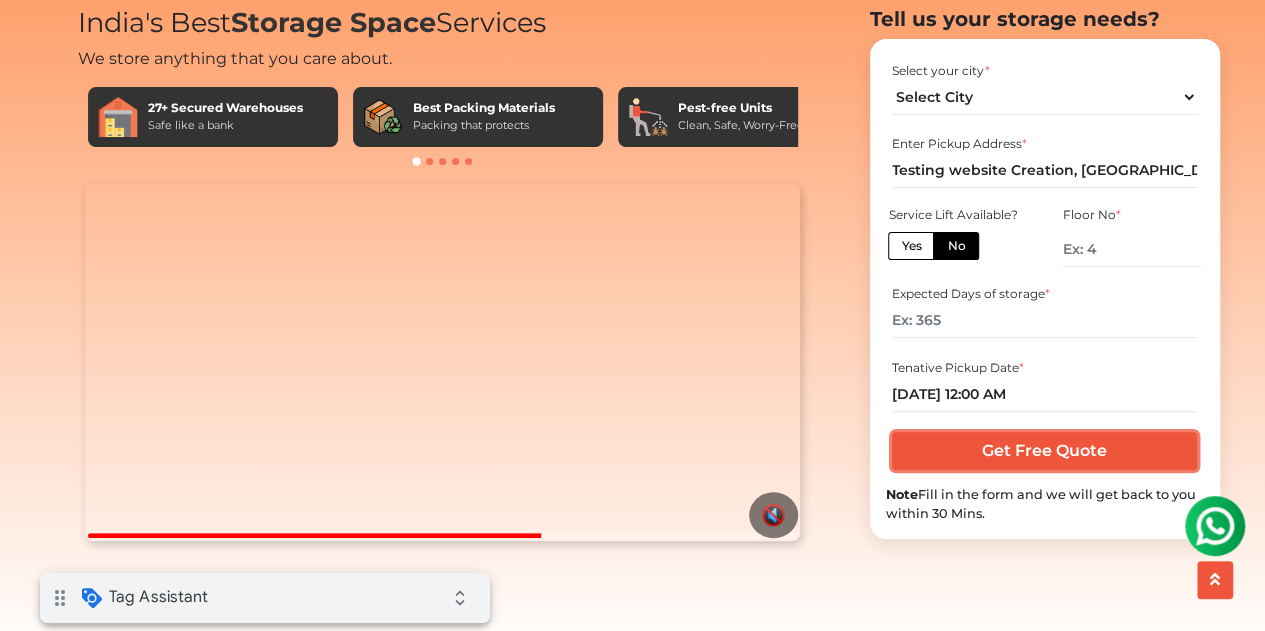 click on "Get Free Quote" at bounding box center [1044, 451] 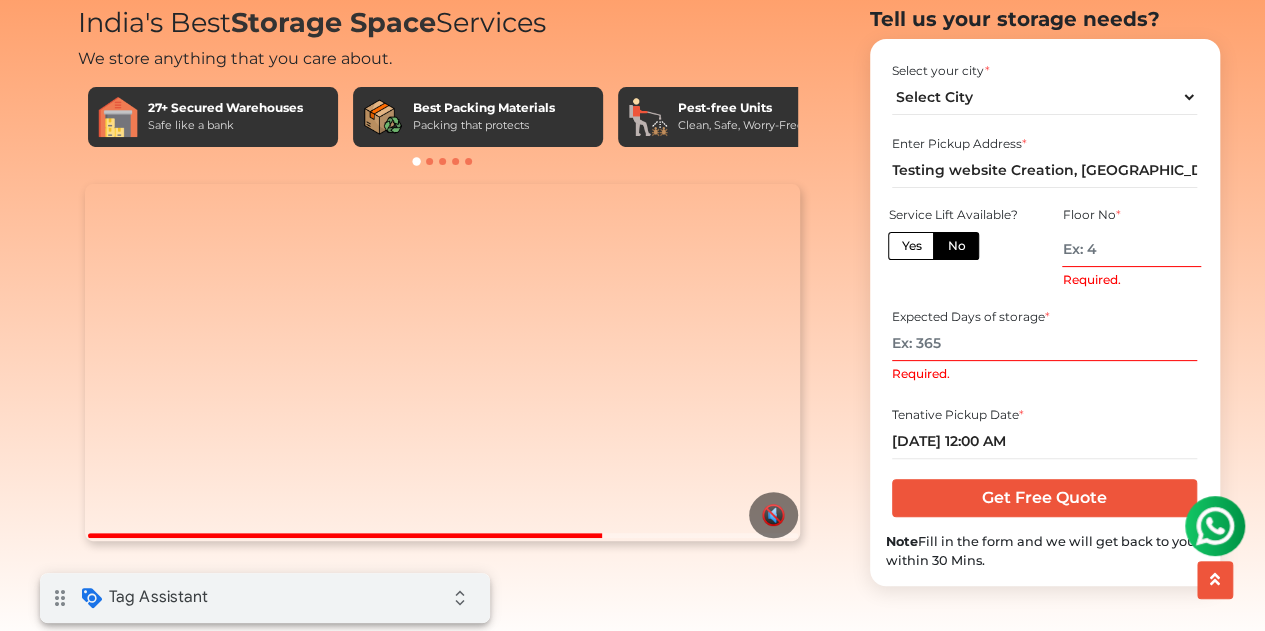 click on "Required." at bounding box center [1131, 249] 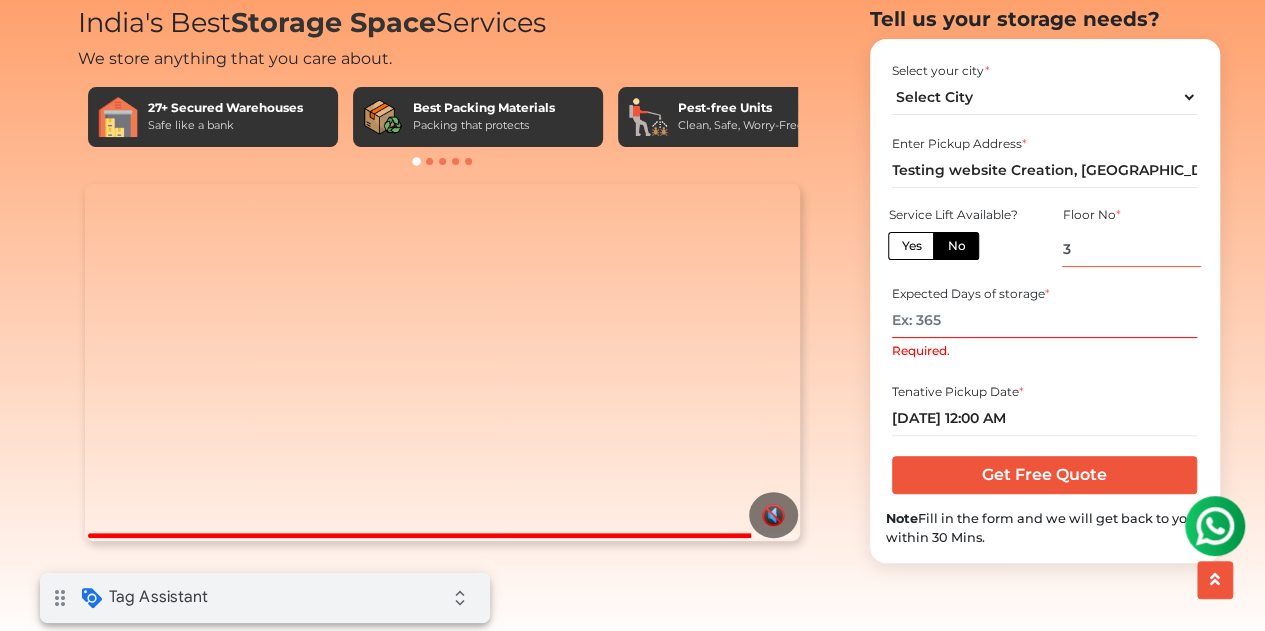 type on "3" 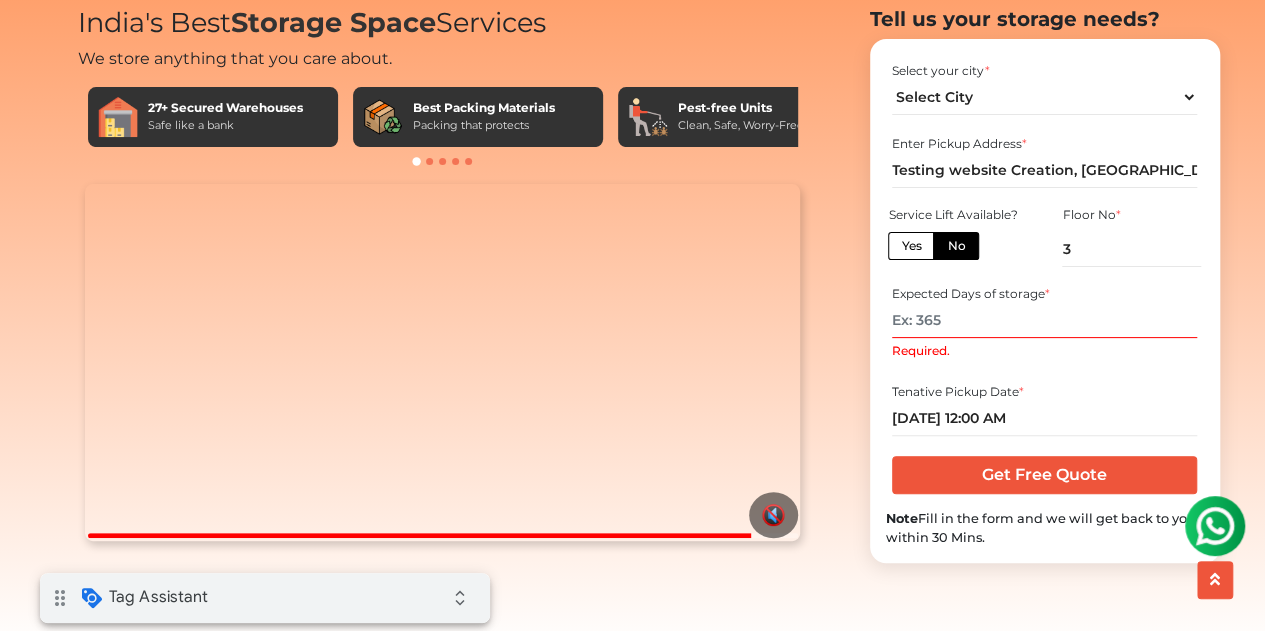 click on "Required." at bounding box center (1044, 320) 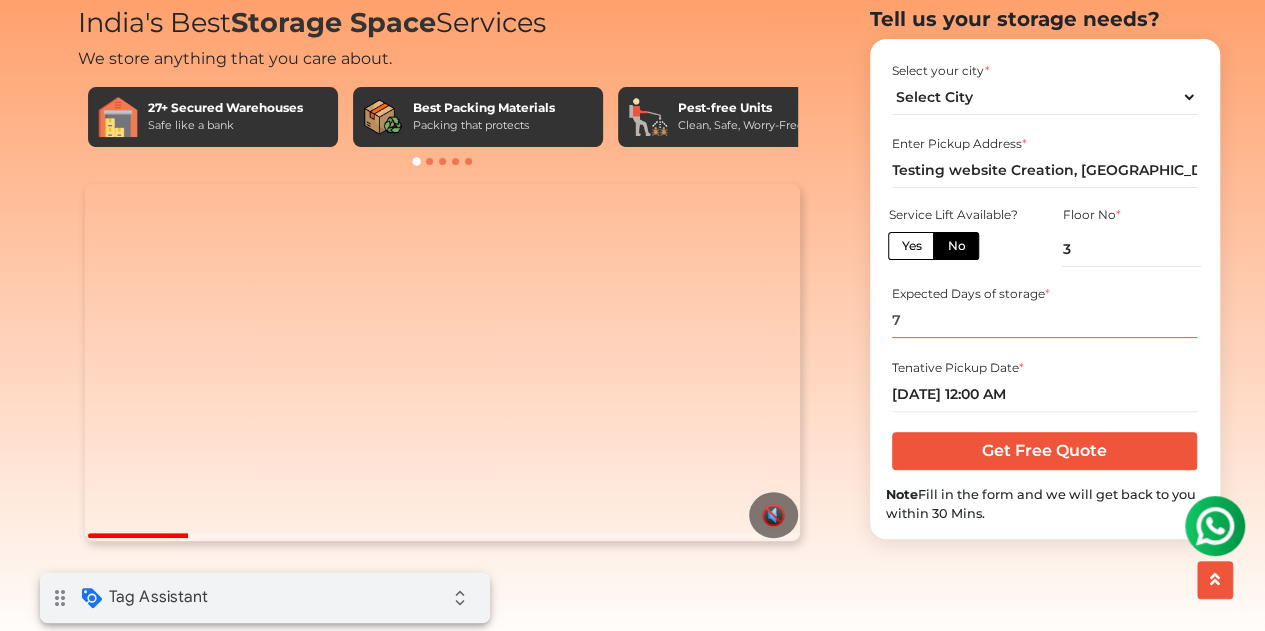 type on "7" 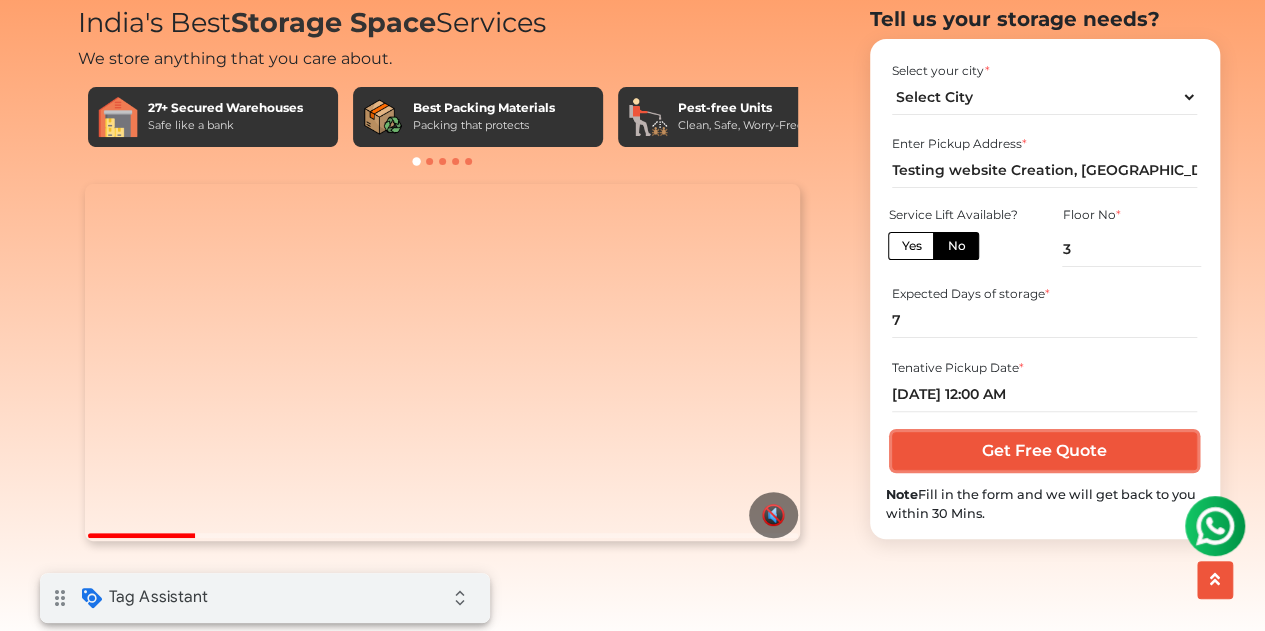 click on "Get Free Quote" at bounding box center (1044, 451) 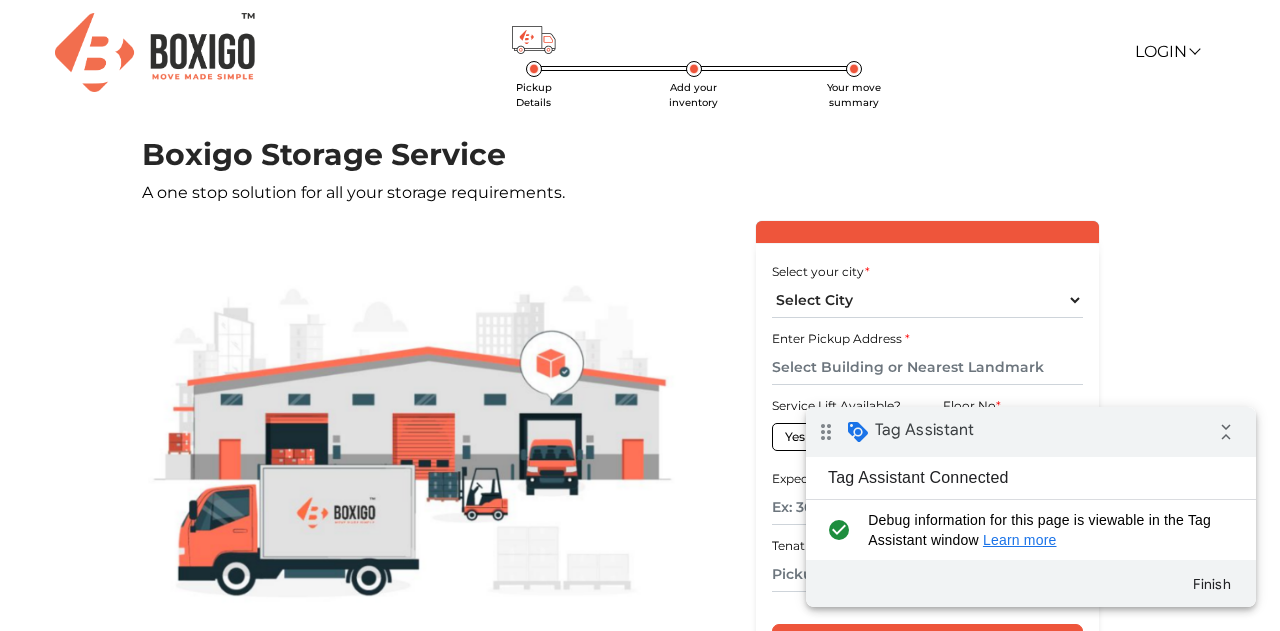 scroll, scrollTop: 0, scrollLeft: 0, axis: both 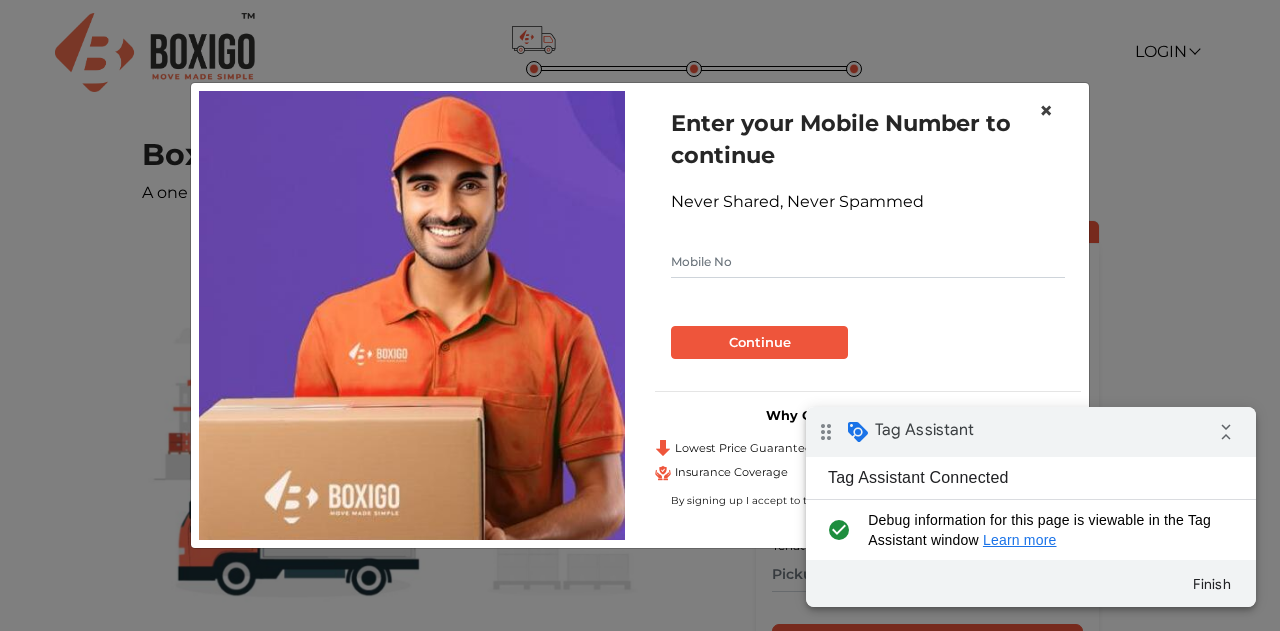 click on "×" at bounding box center (1046, 110) 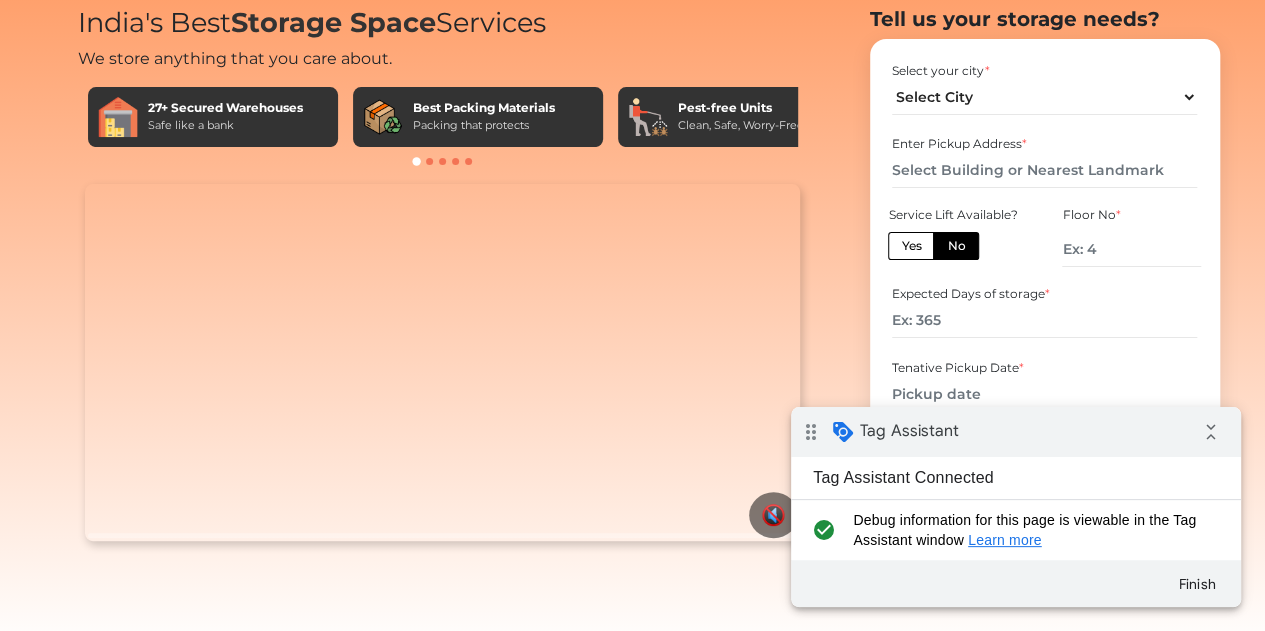 scroll, scrollTop: 0, scrollLeft: 0, axis: both 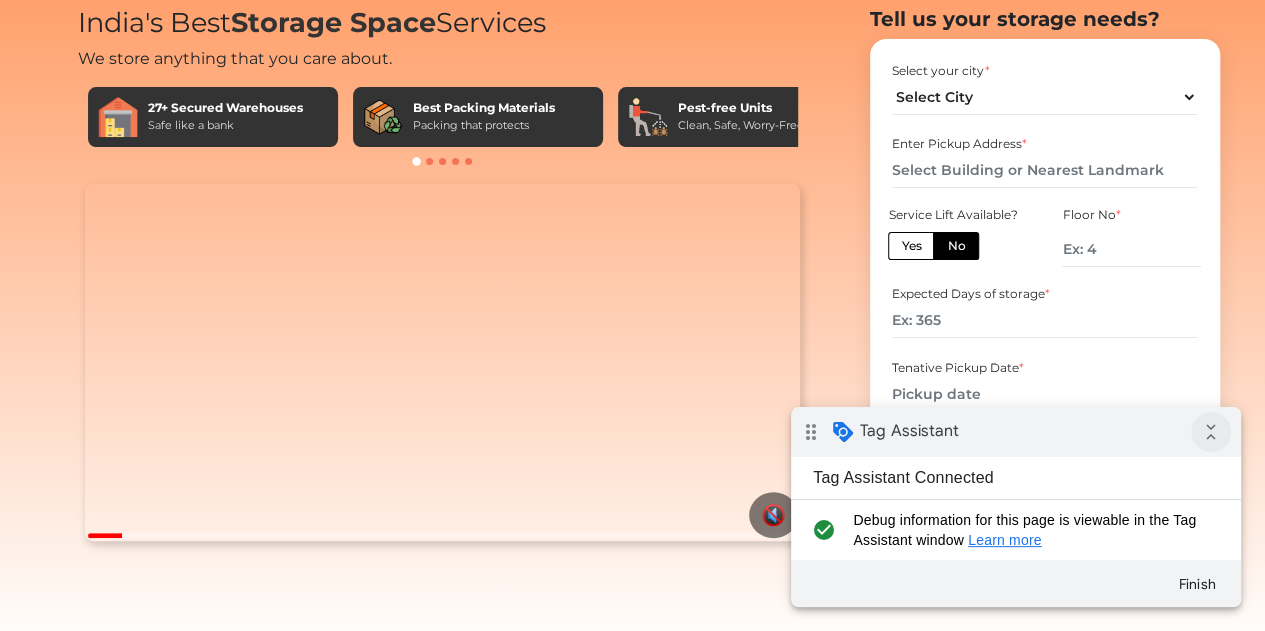 click on "collapse_all" at bounding box center (1211, 432) 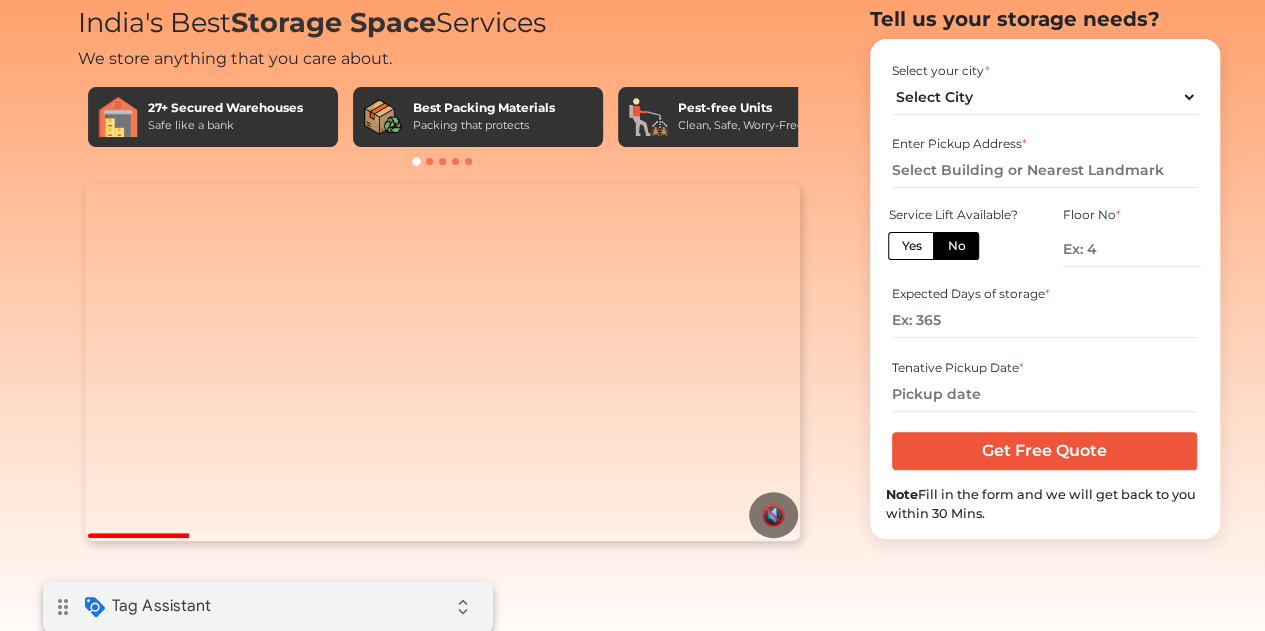 click on "drag_indicator Tag Assistant  expand_all" at bounding box center (268, 607) 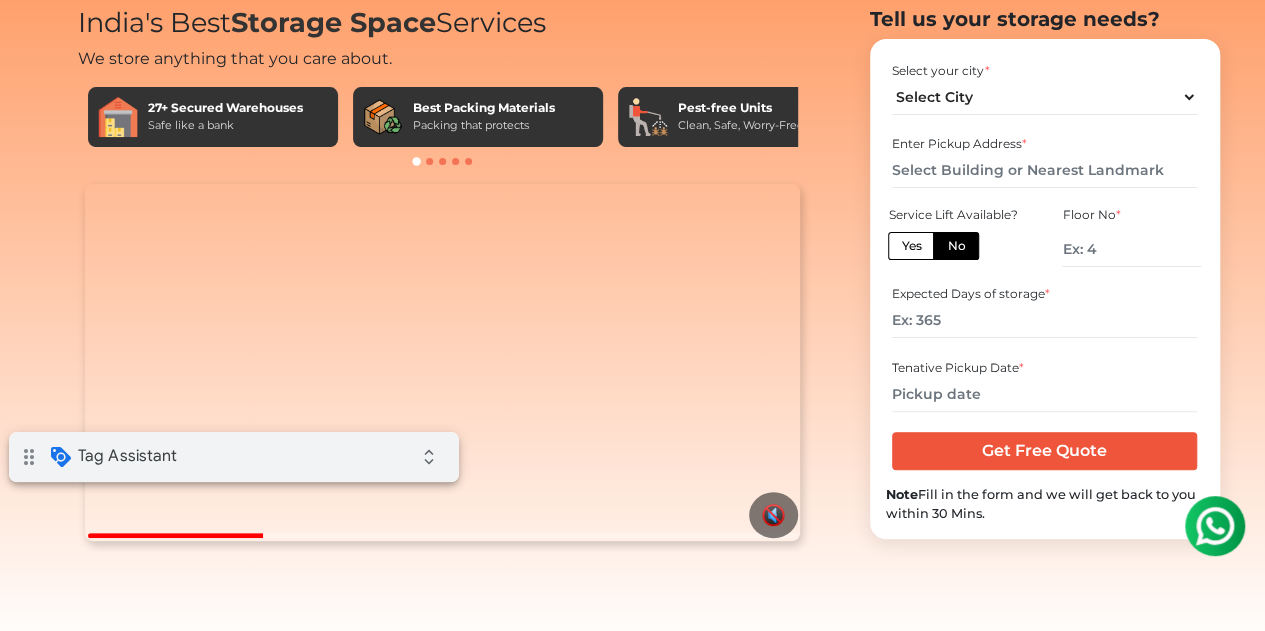 scroll, scrollTop: 0, scrollLeft: 0, axis: both 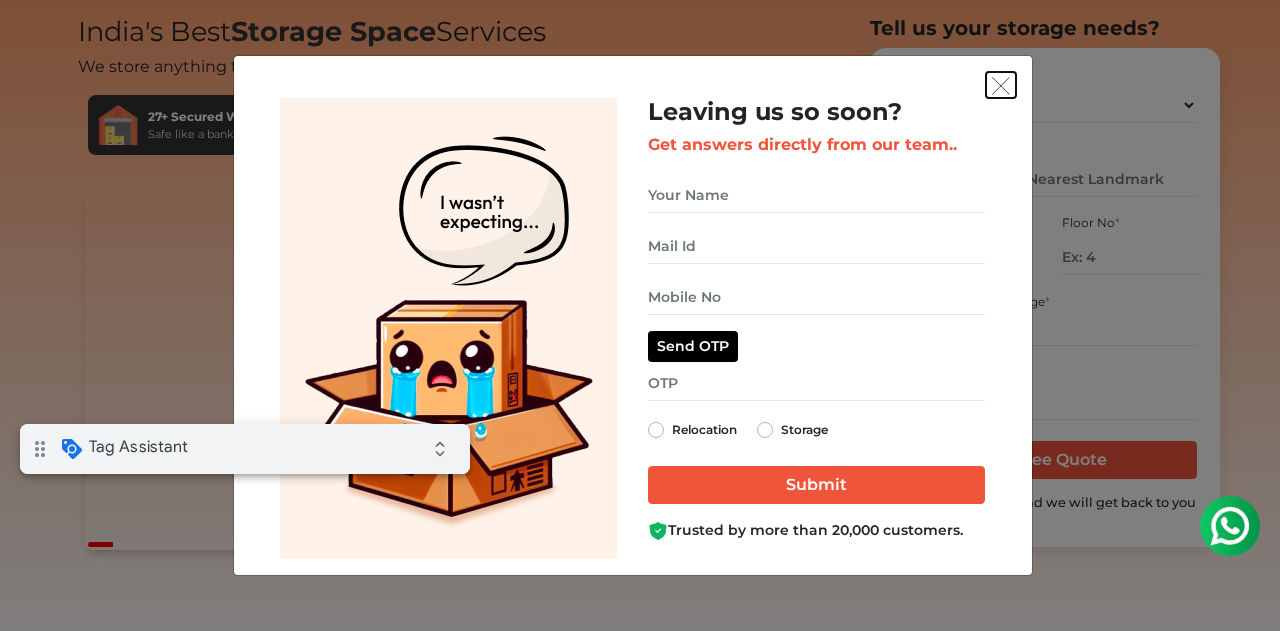 click at bounding box center (1001, 86) 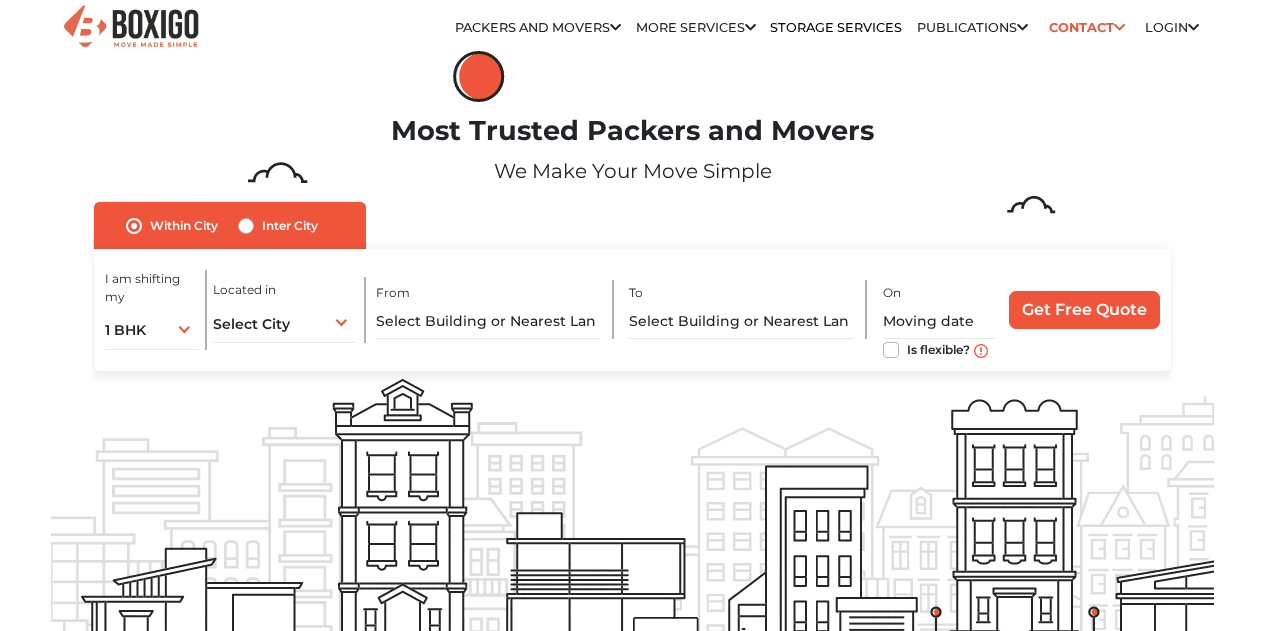 scroll, scrollTop: 0, scrollLeft: 0, axis: both 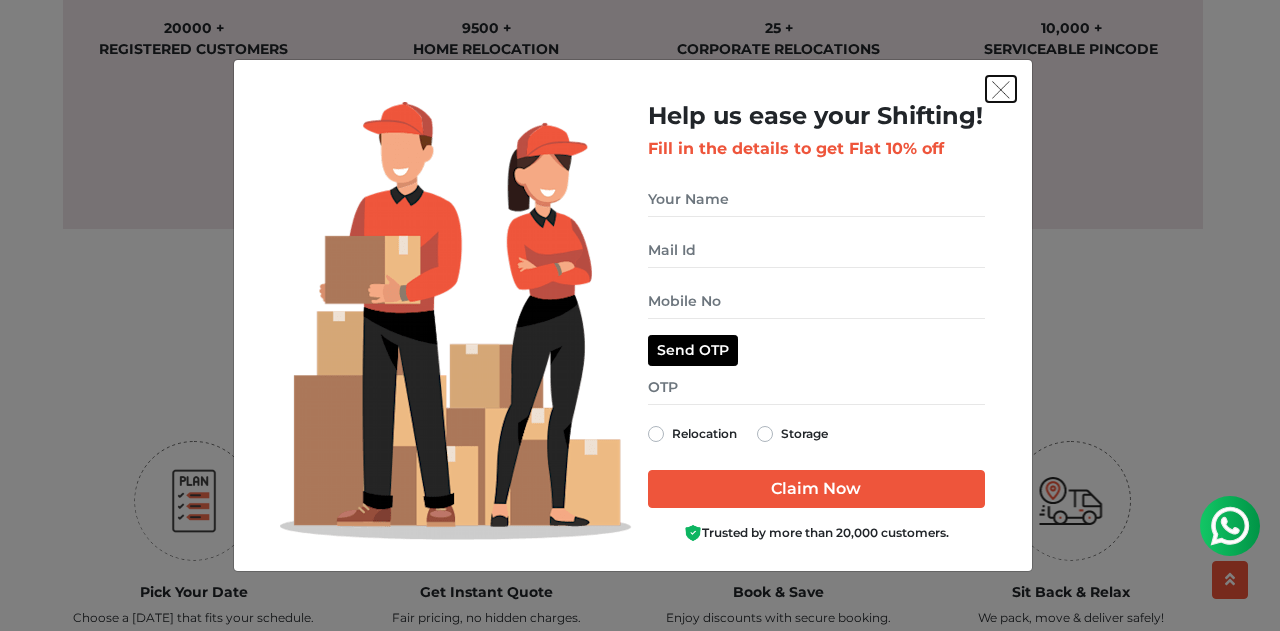 click at bounding box center (1001, 90) 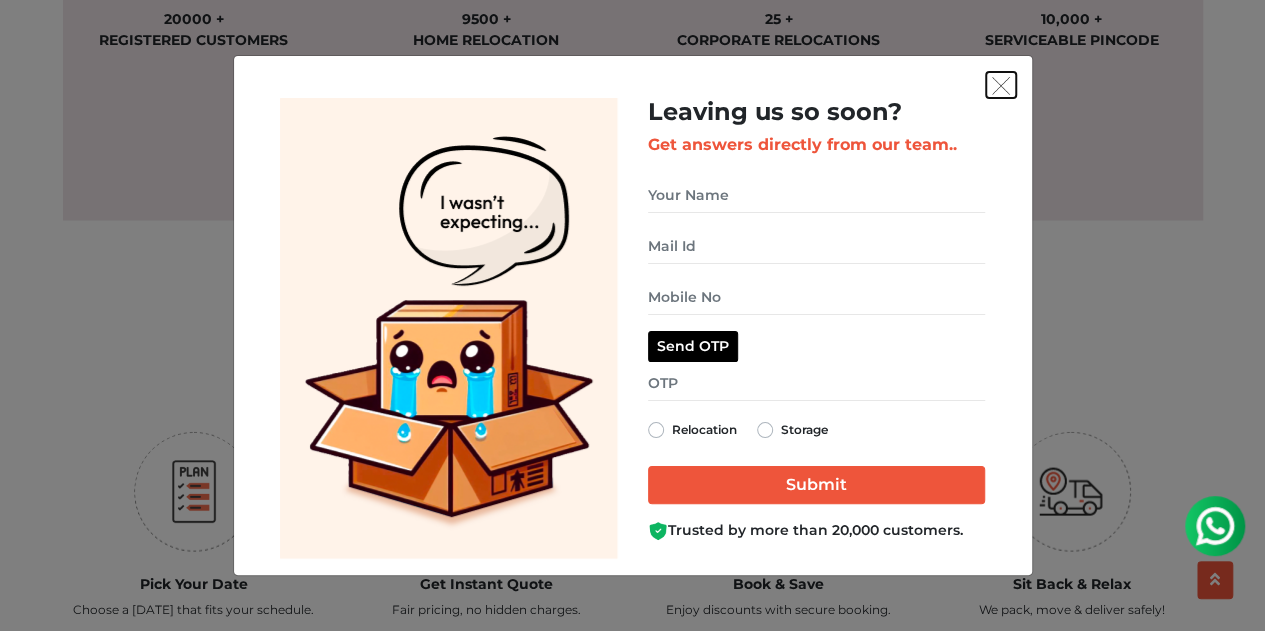 click at bounding box center (1001, 86) 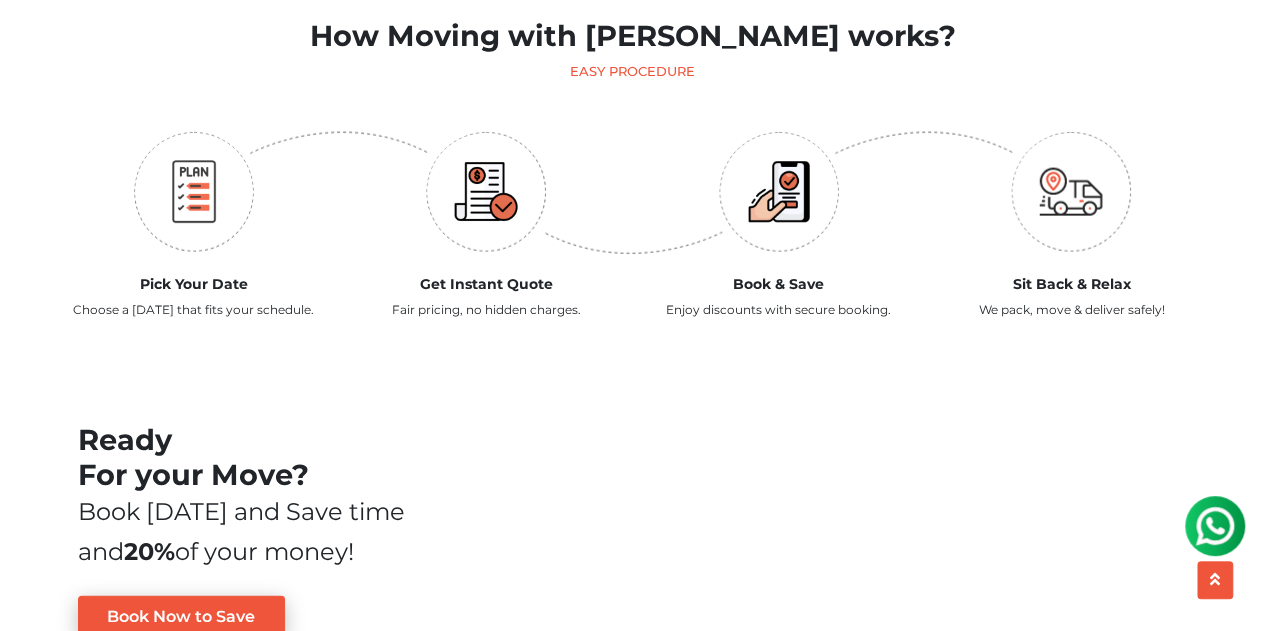 scroll, scrollTop: 2600, scrollLeft: 0, axis: vertical 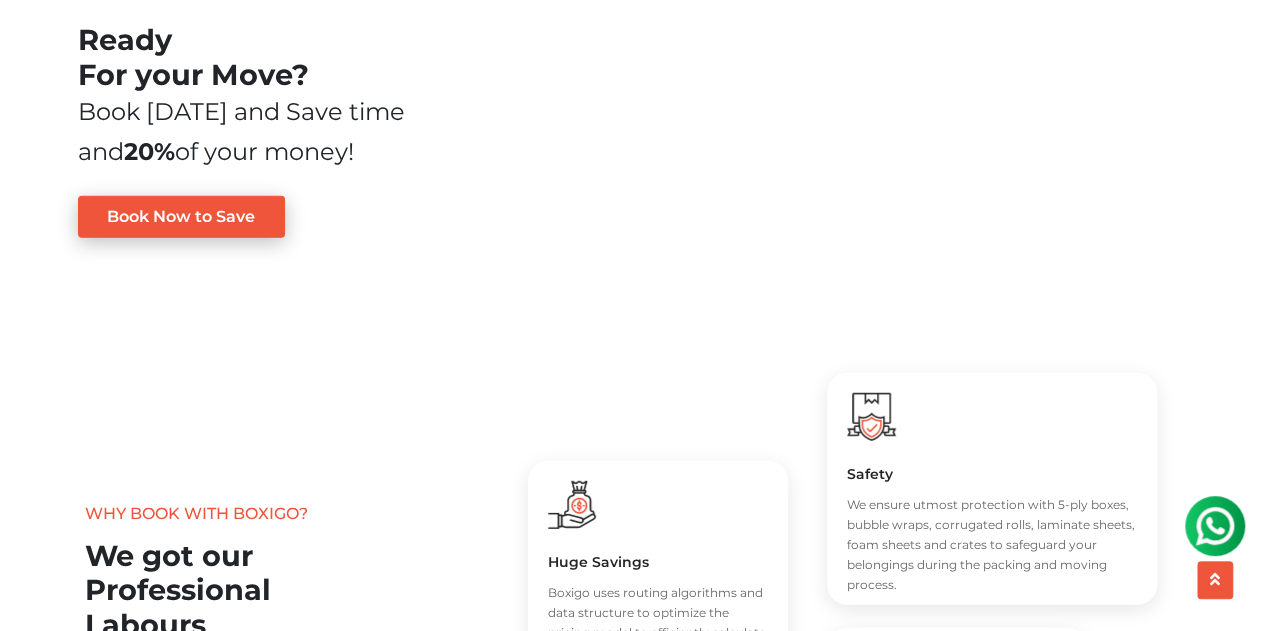 click at bounding box center (1215, 526) 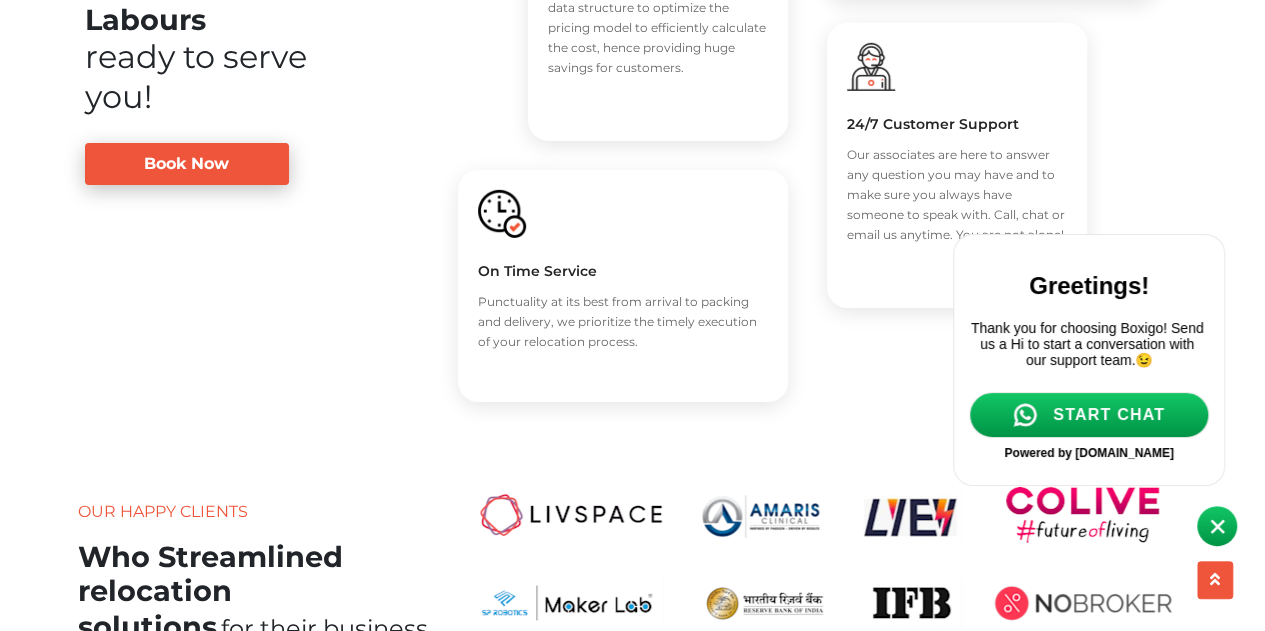 scroll, scrollTop: 3300, scrollLeft: 0, axis: vertical 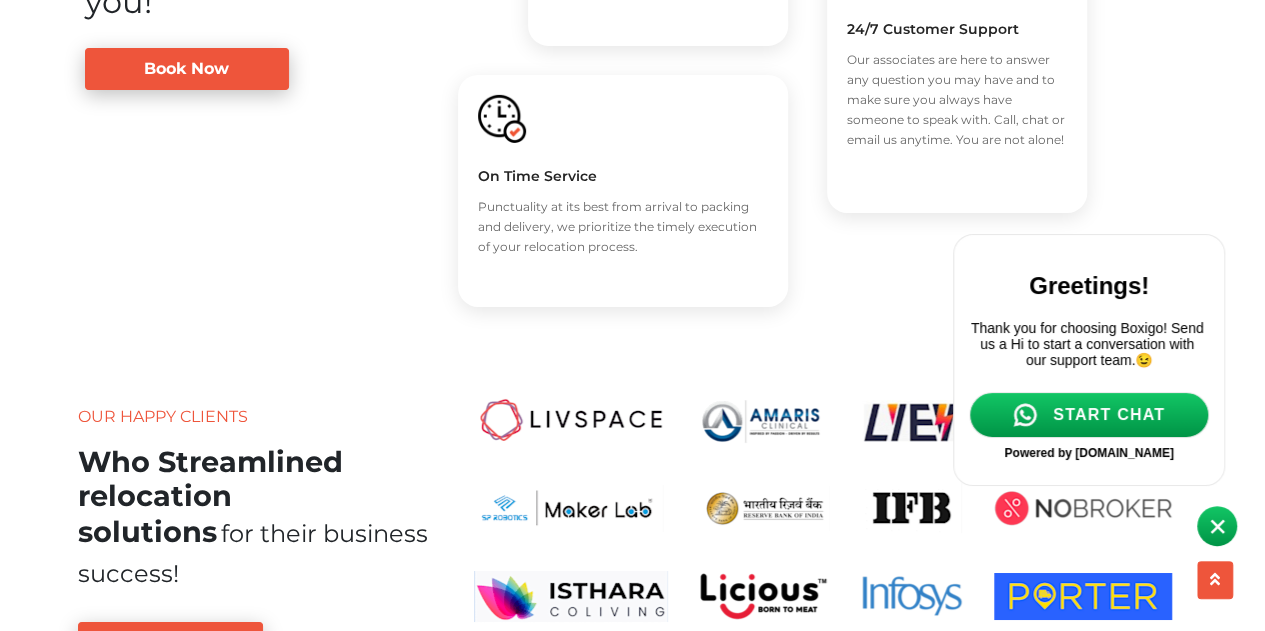 click on "START CHAT" at bounding box center (1109, 415) 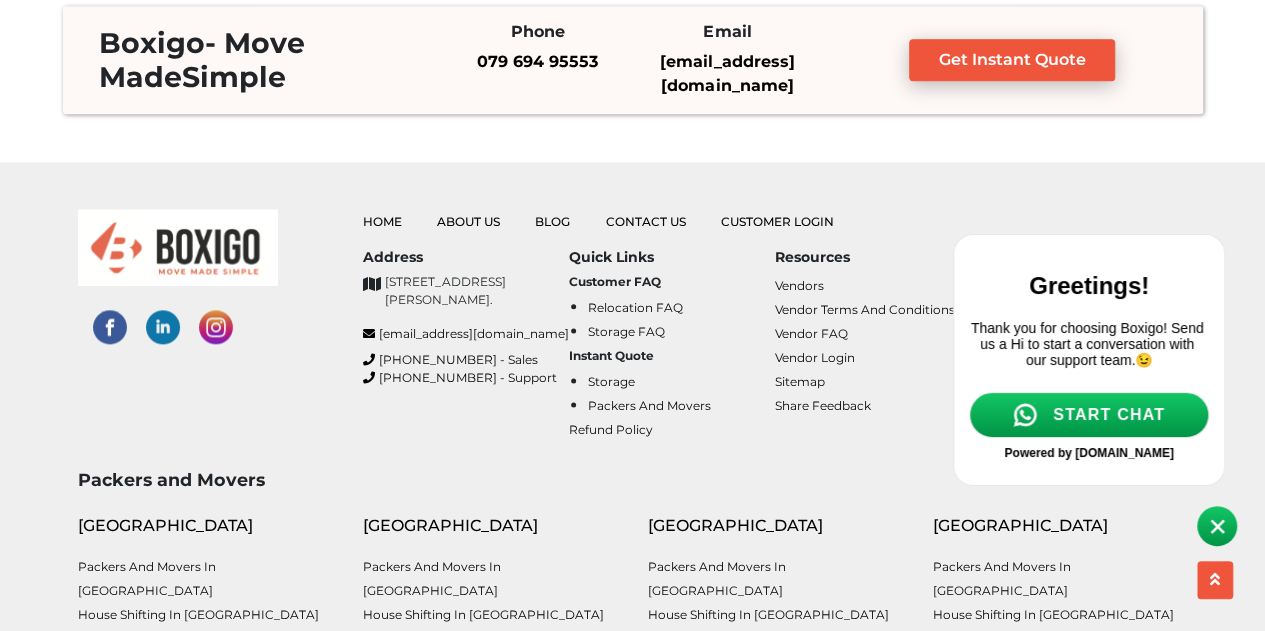 scroll, scrollTop: 5000, scrollLeft: 0, axis: vertical 